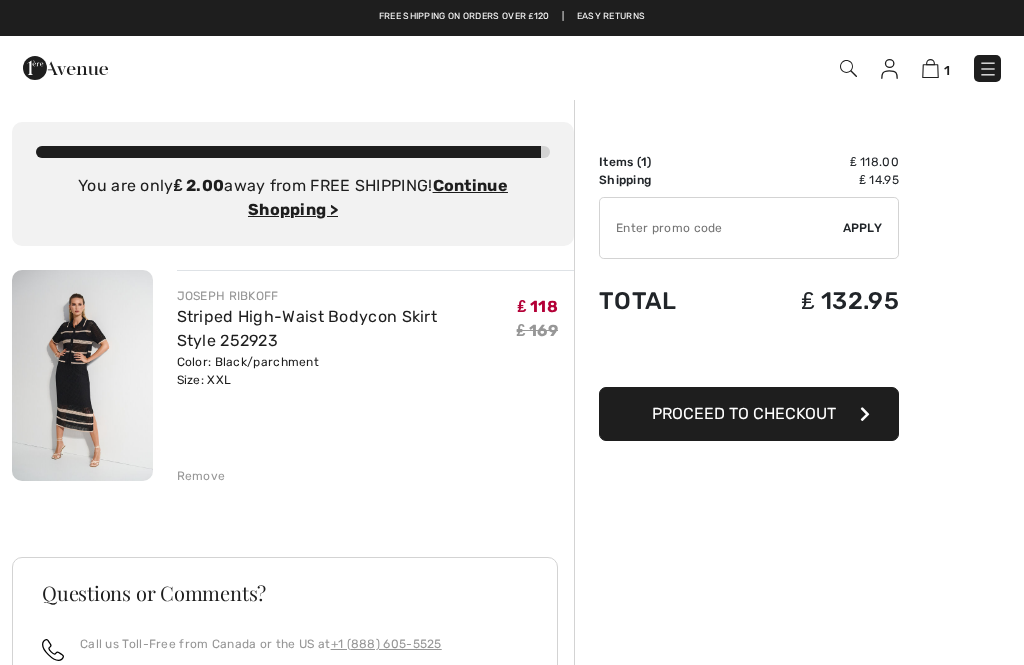 scroll, scrollTop: 0, scrollLeft: 0, axis: both 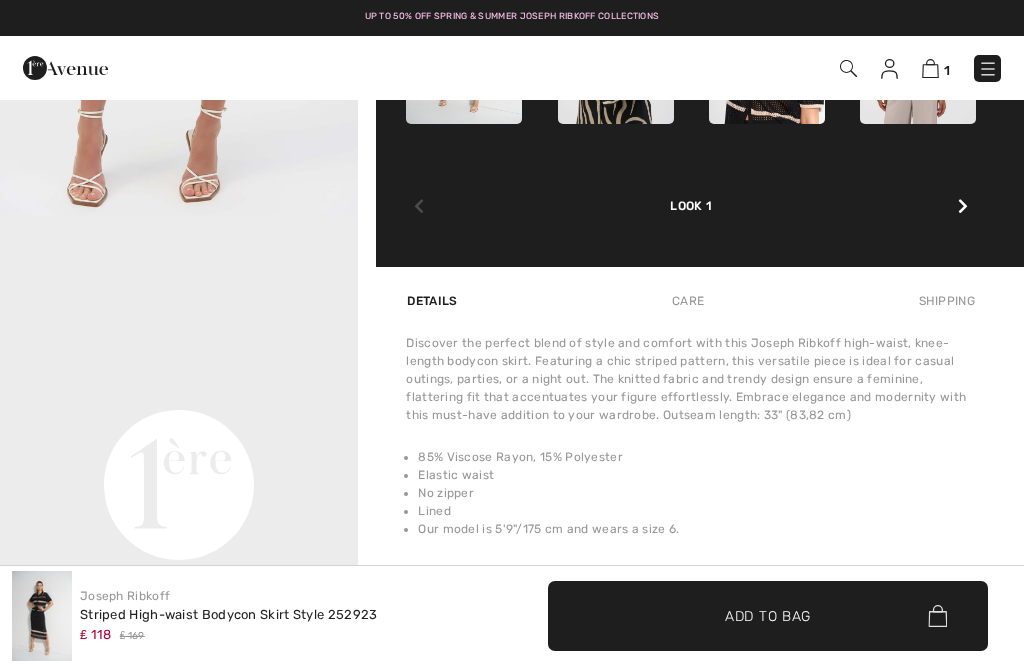 checkbox on "true" 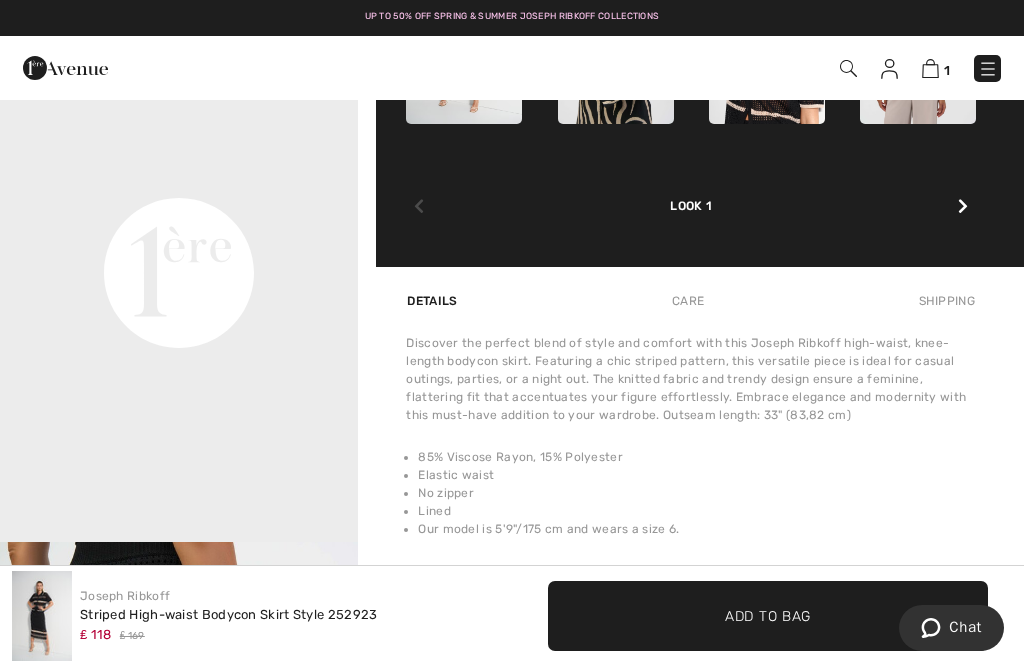 scroll, scrollTop: 957, scrollLeft: 0, axis: vertical 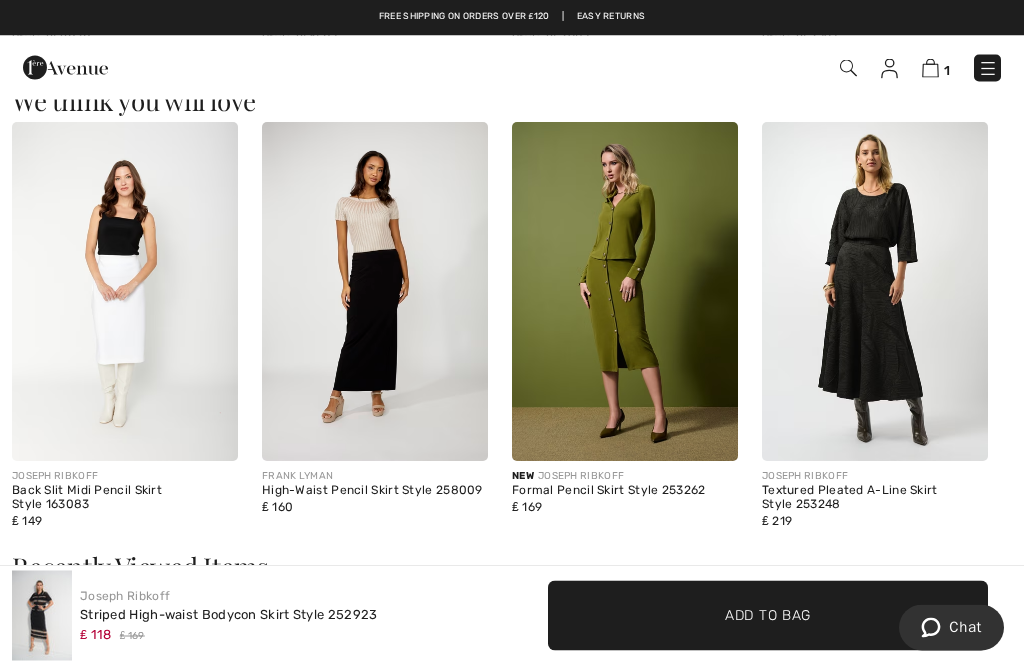 click at bounding box center (625, 292) 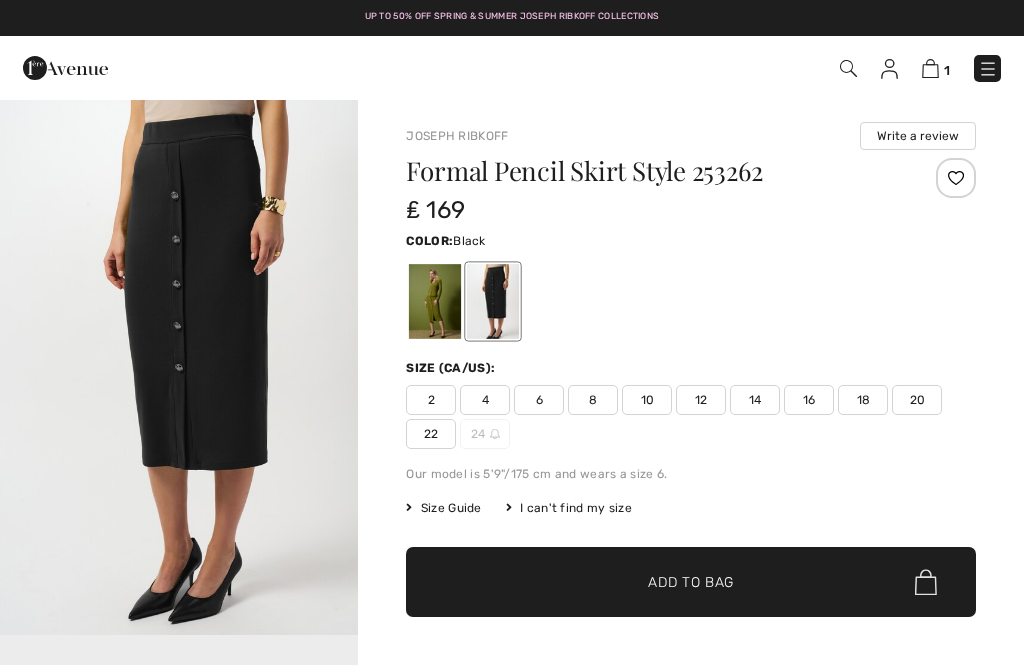 scroll, scrollTop: 0, scrollLeft: 0, axis: both 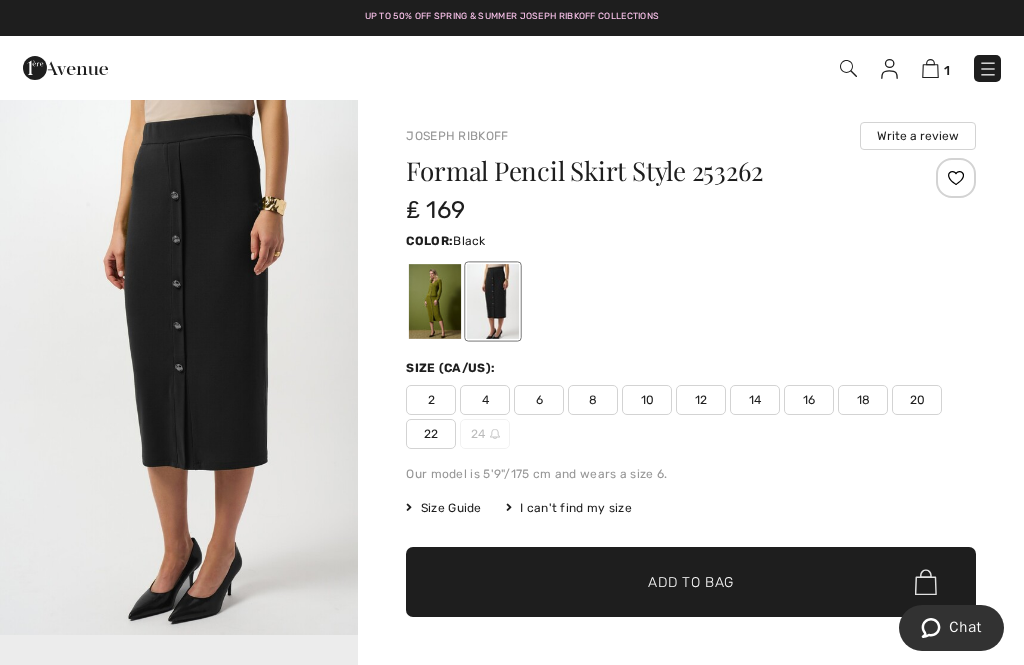 click at bounding box center [988, 69] 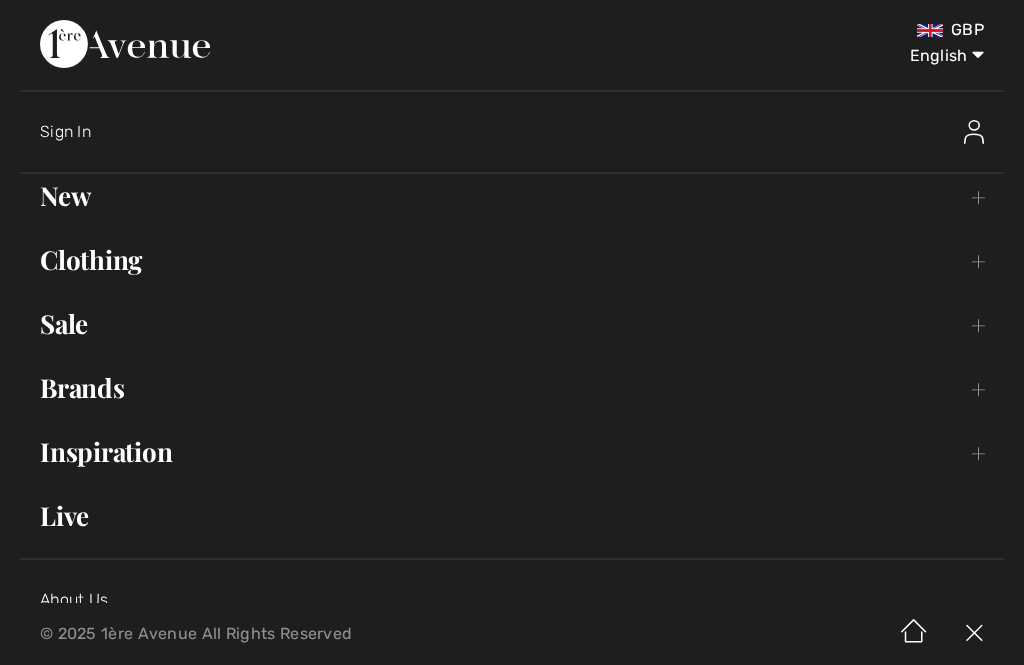 click on "New Toggle submenu" at bounding box center [512, 196] 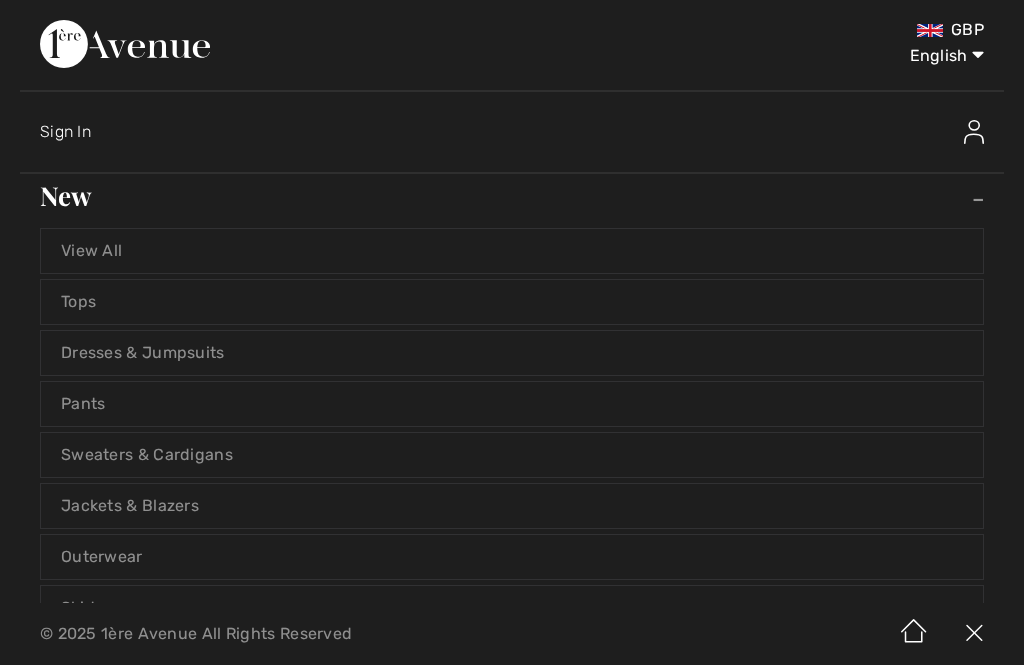 click on "View All" at bounding box center [512, 251] 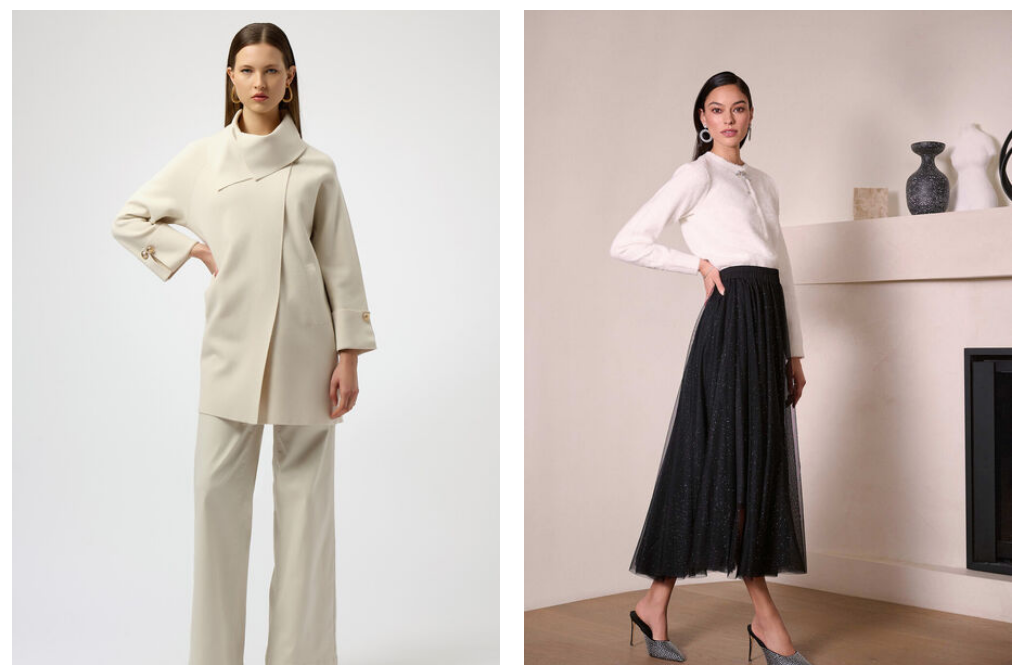 scroll, scrollTop: 540, scrollLeft: 0, axis: vertical 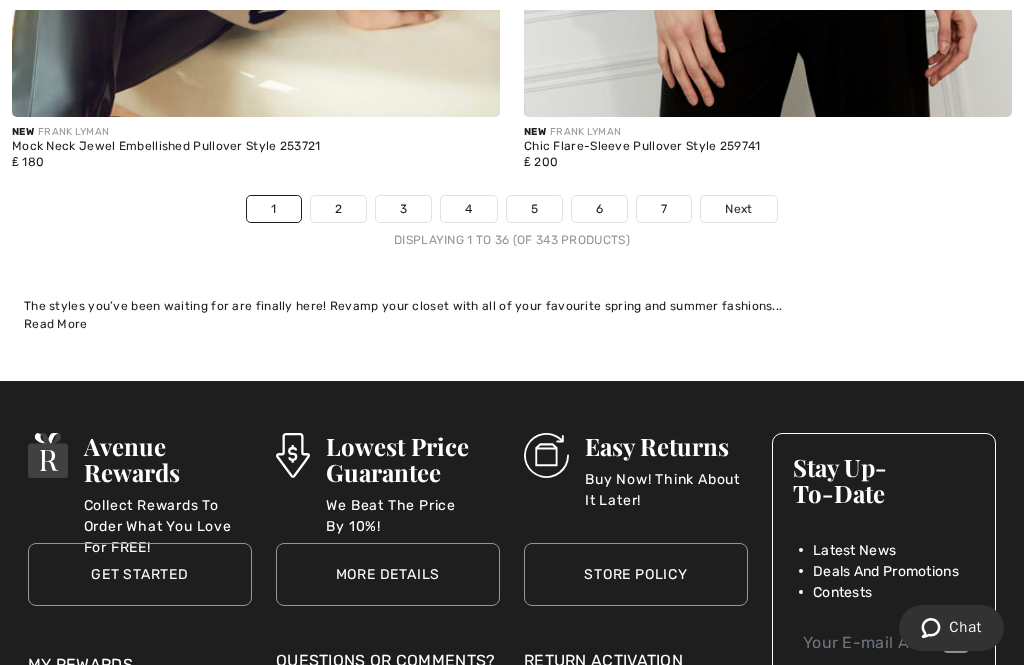 click on "Next" at bounding box center [738, 209] 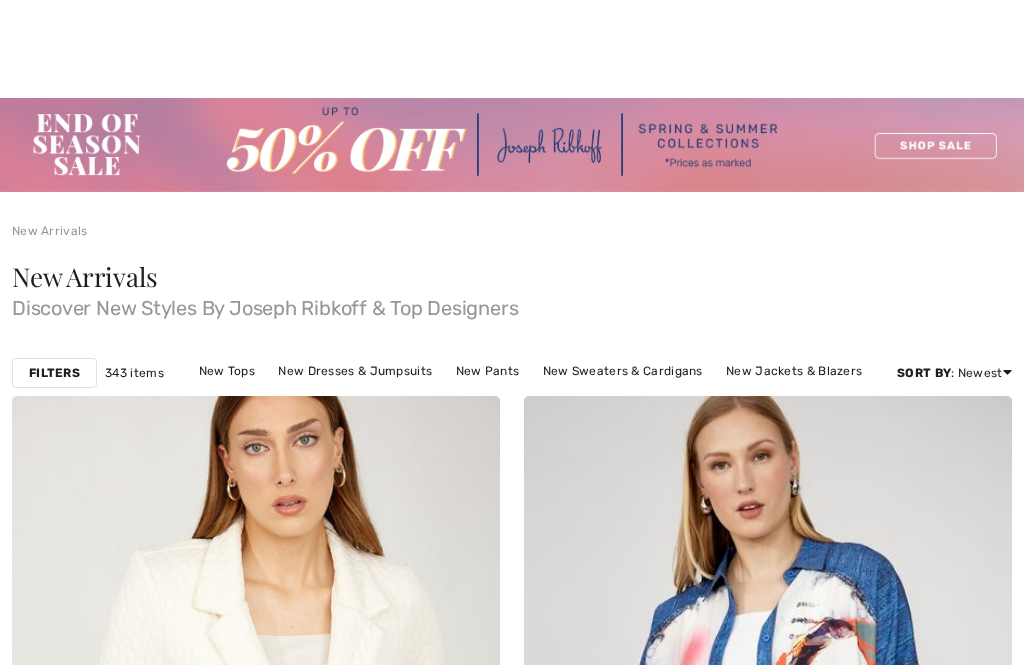 checkbox on "true" 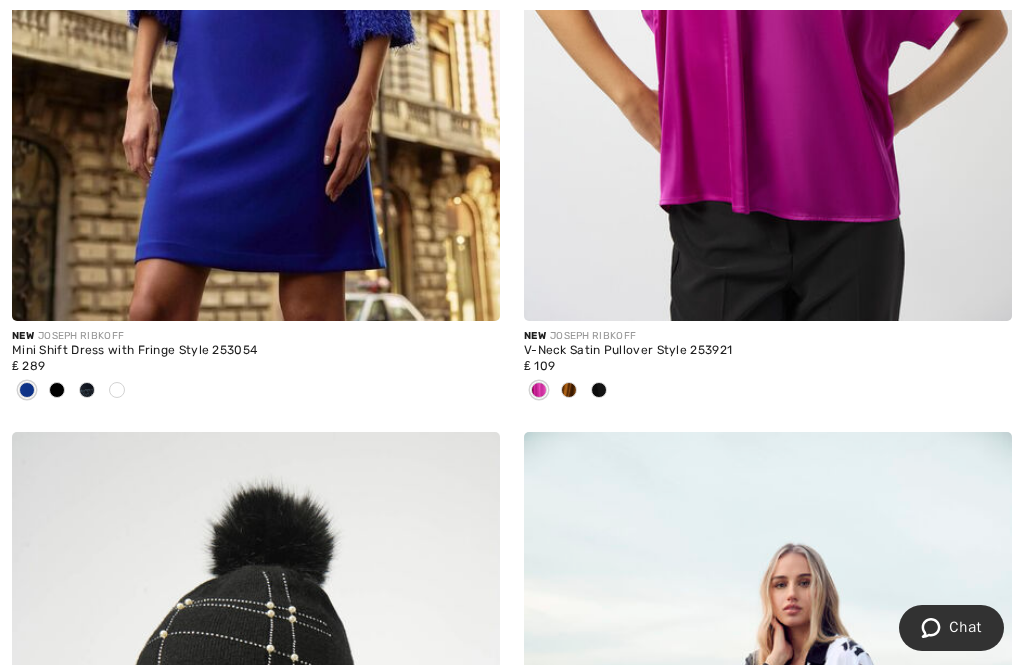 scroll, scrollTop: 1851, scrollLeft: 0, axis: vertical 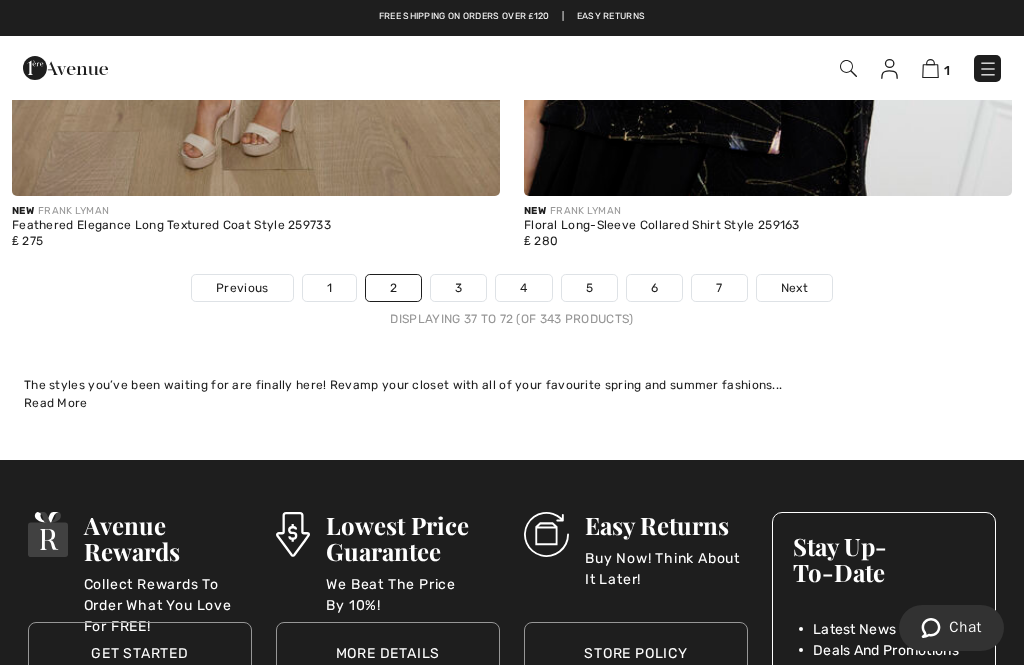 click on "Next" at bounding box center [794, 288] 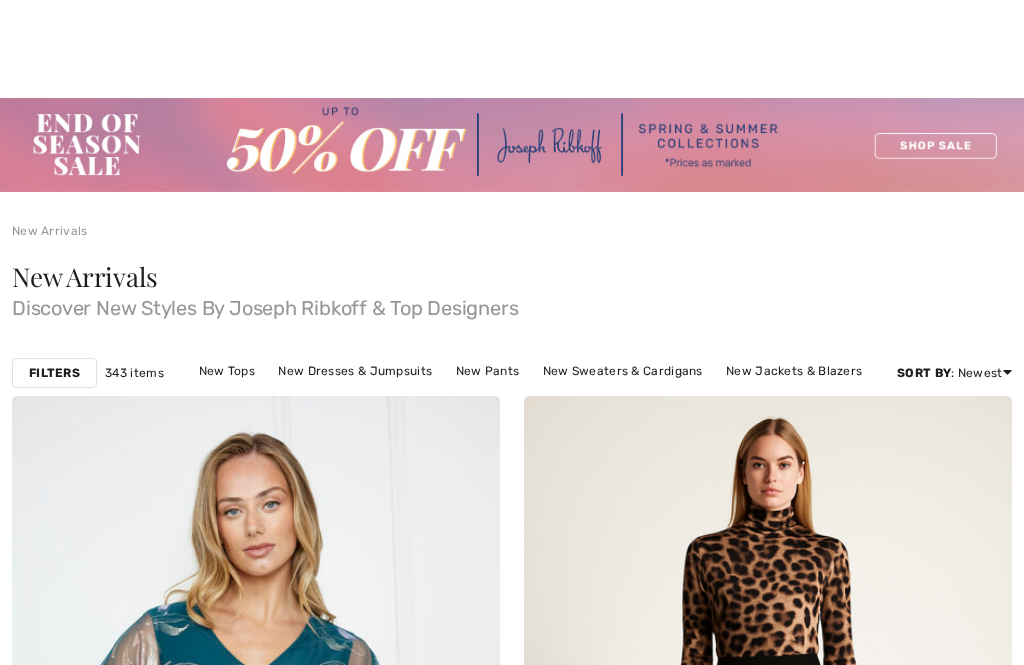 checkbox on "true" 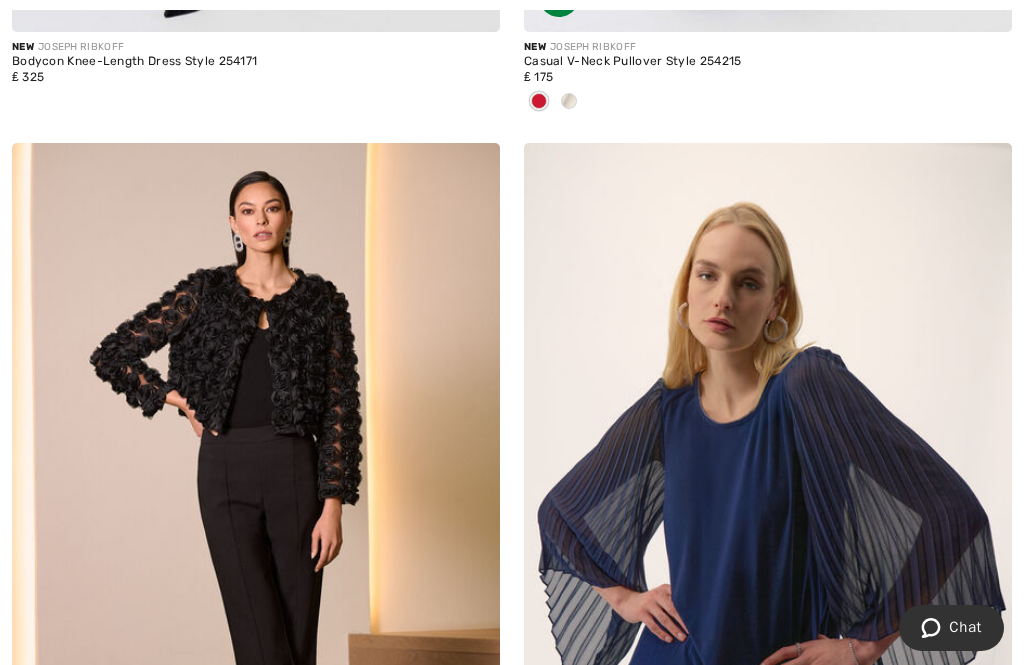 scroll, scrollTop: 0, scrollLeft: 0, axis: both 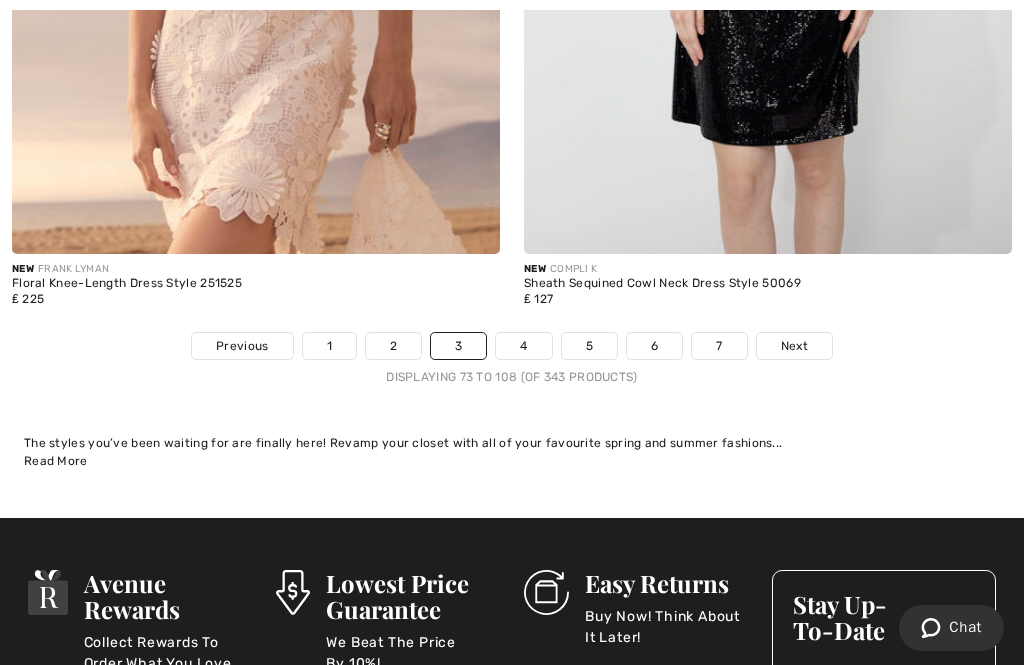 click on "Next" at bounding box center (794, 346) 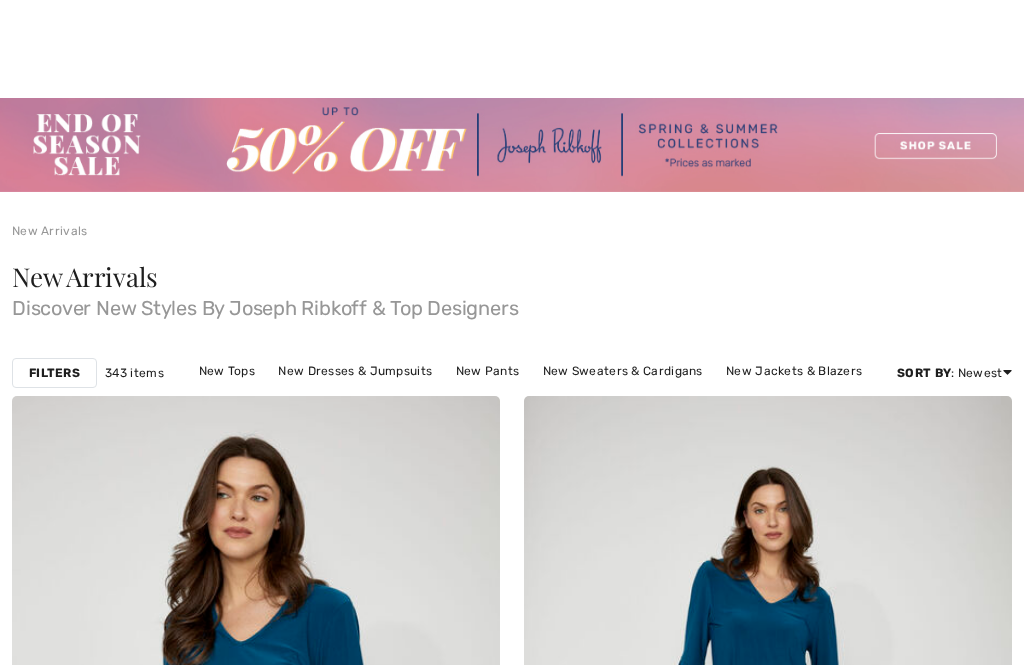 checkbox on "true" 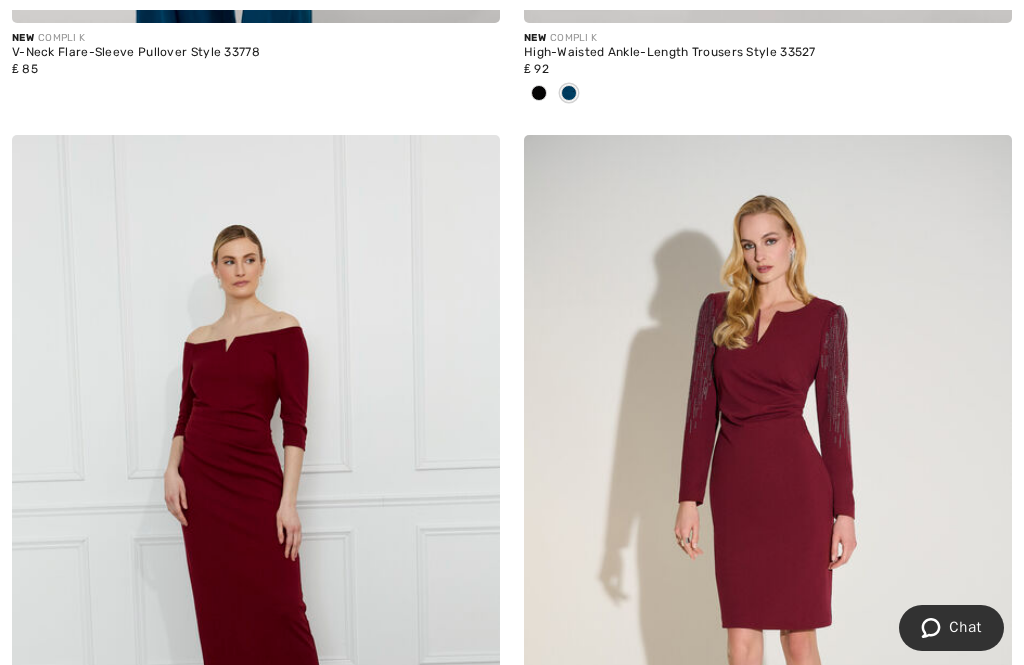 scroll, scrollTop: 1106, scrollLeft: 0, axis: vertical 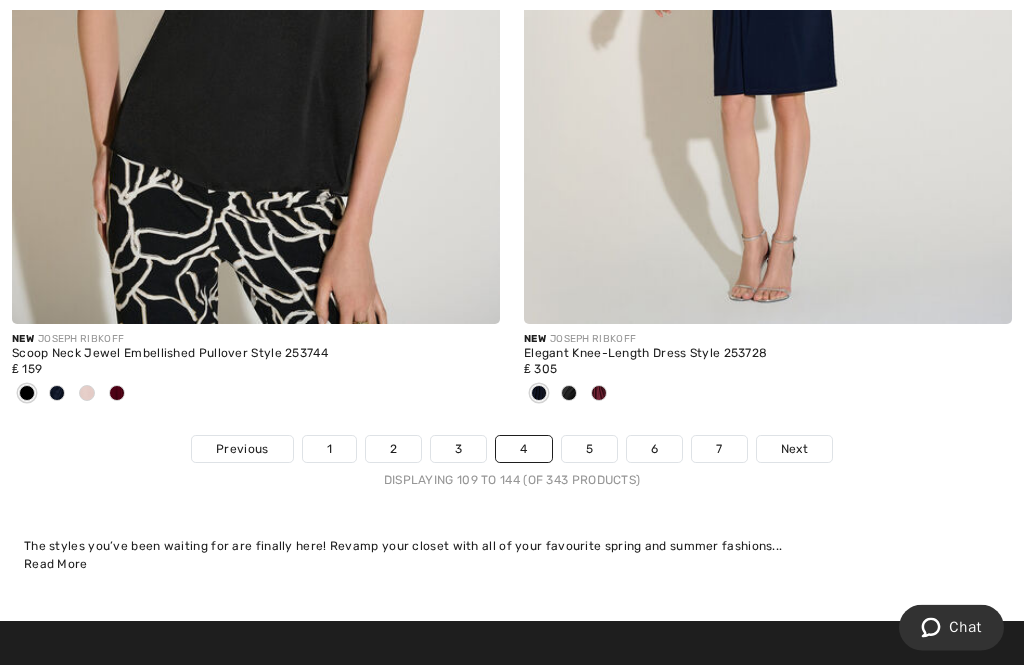 click on "Next" at bounding box center [794, 450] 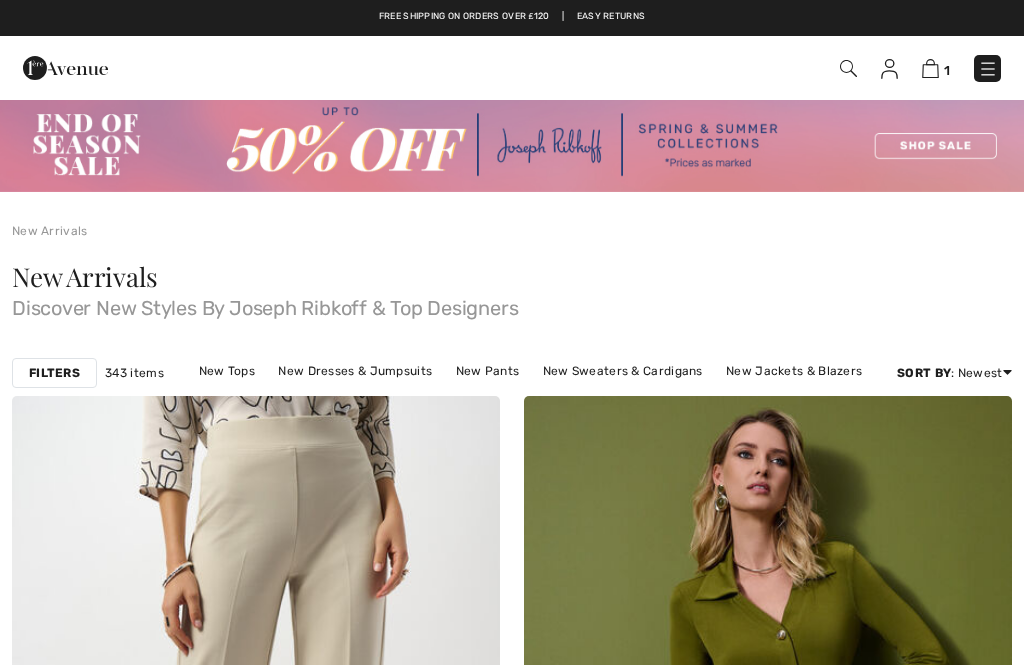 click at bounding box center (512, 145) 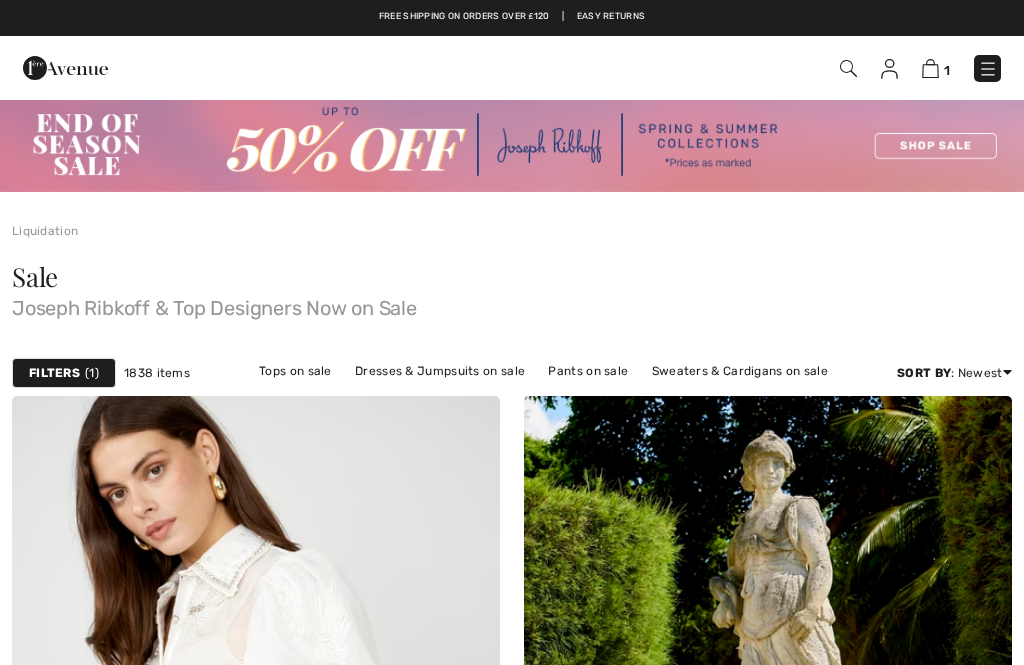checkbox on "true" 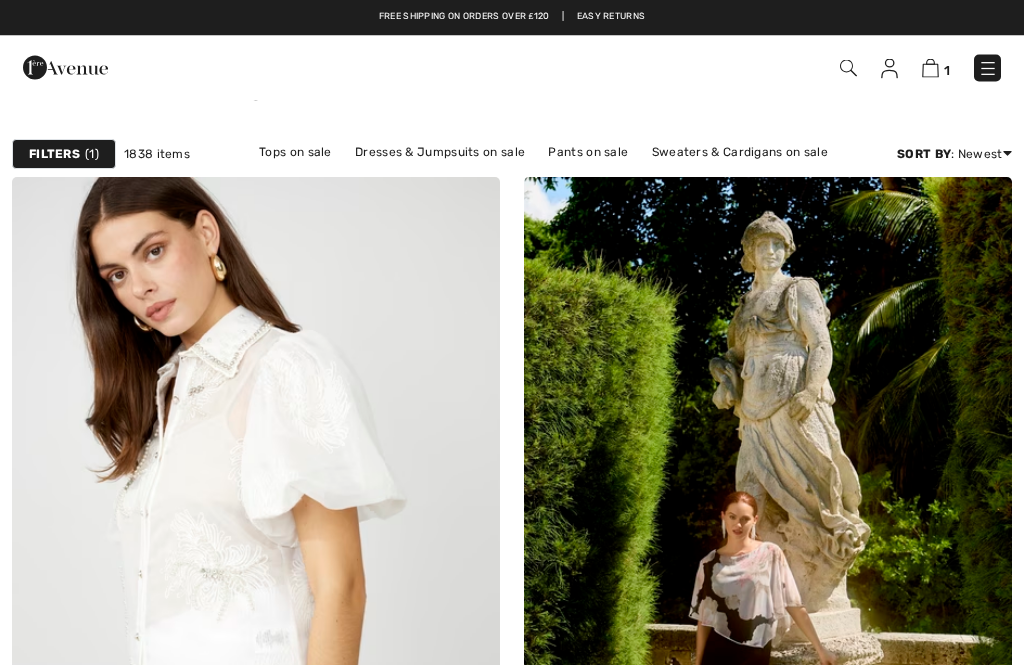scroll, scrollTop: 227, scrollLeft: 0, axis: vertical 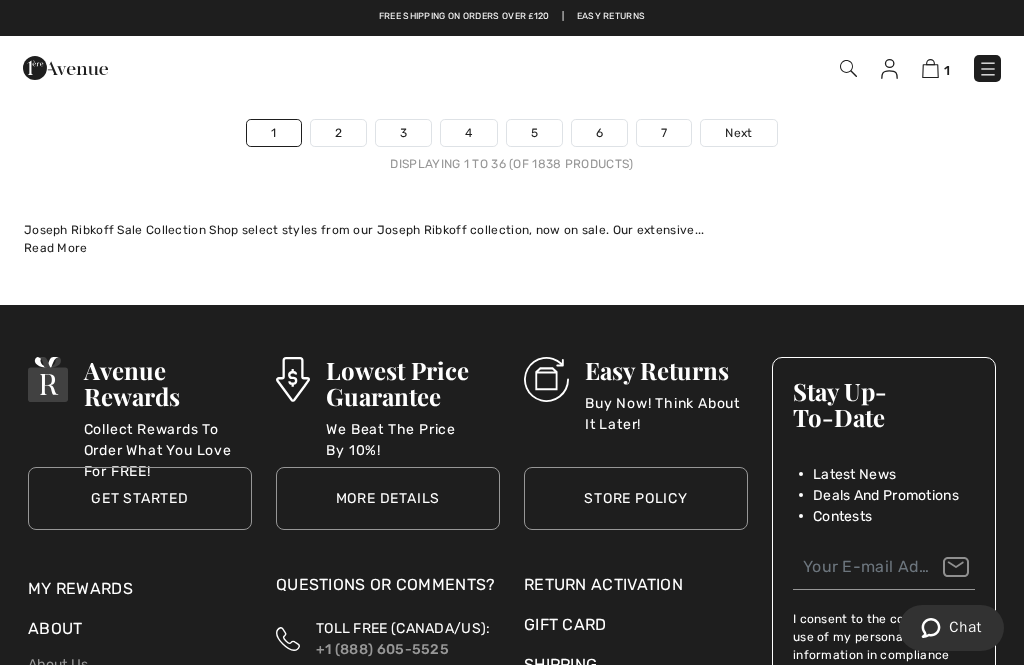 click on "Next" at bounding box center (738, 133) 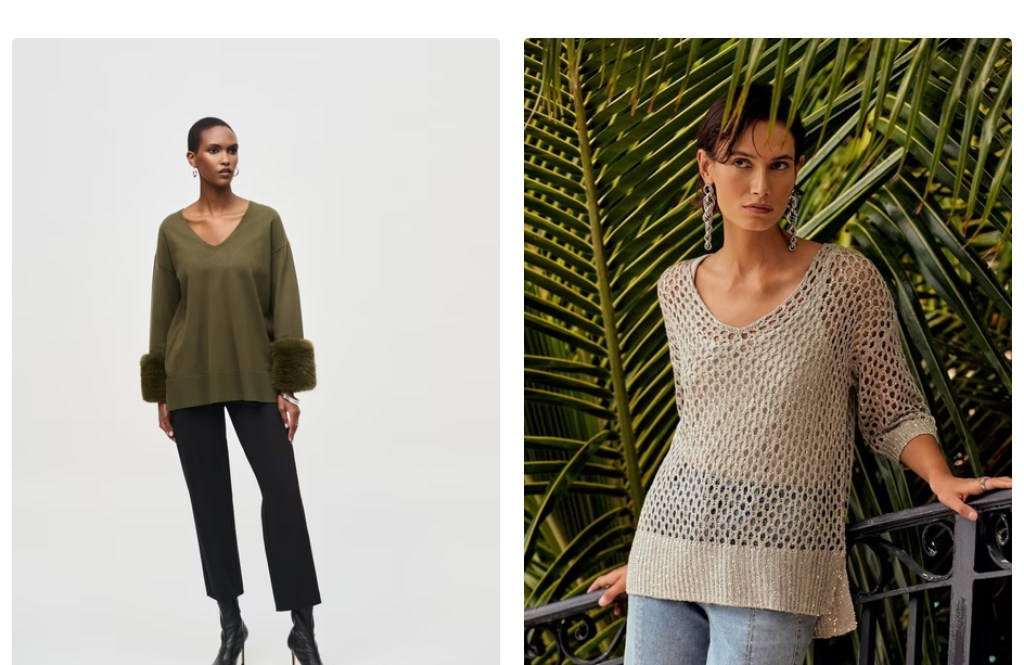 checkbox on "true" 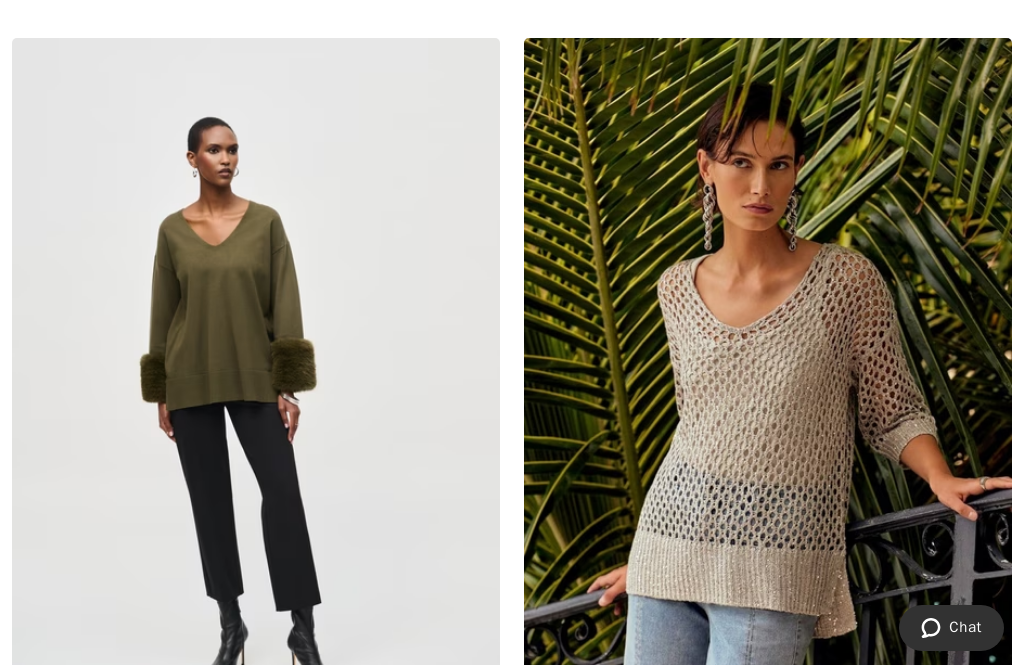 scroll, scrollTop: 1210, scrollLeft: 0, axis: vertical 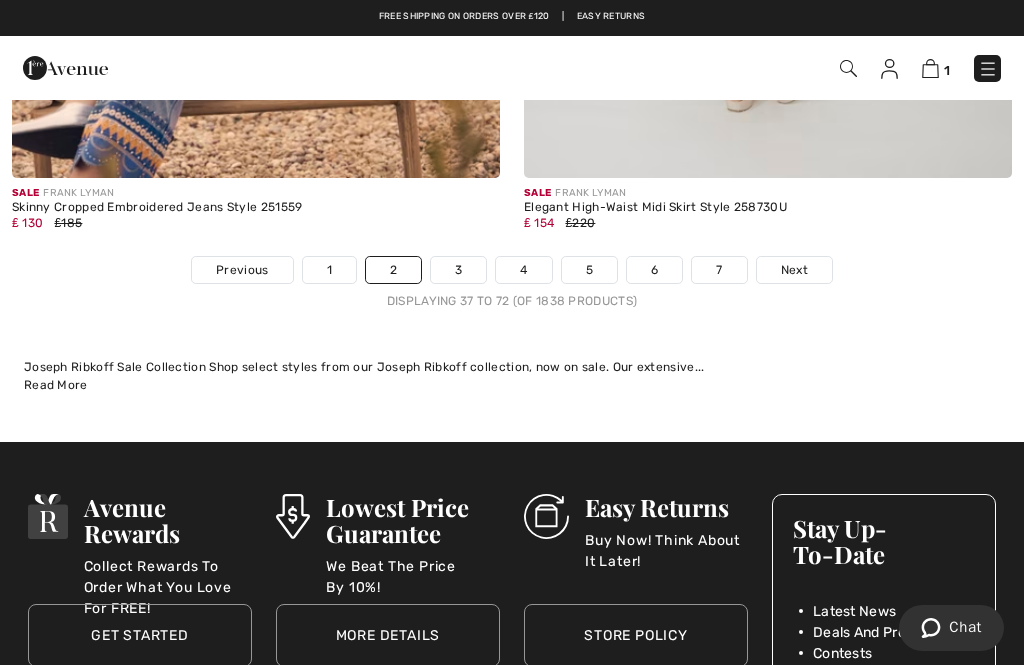 click on "Next" at bounding box center (794, 270) 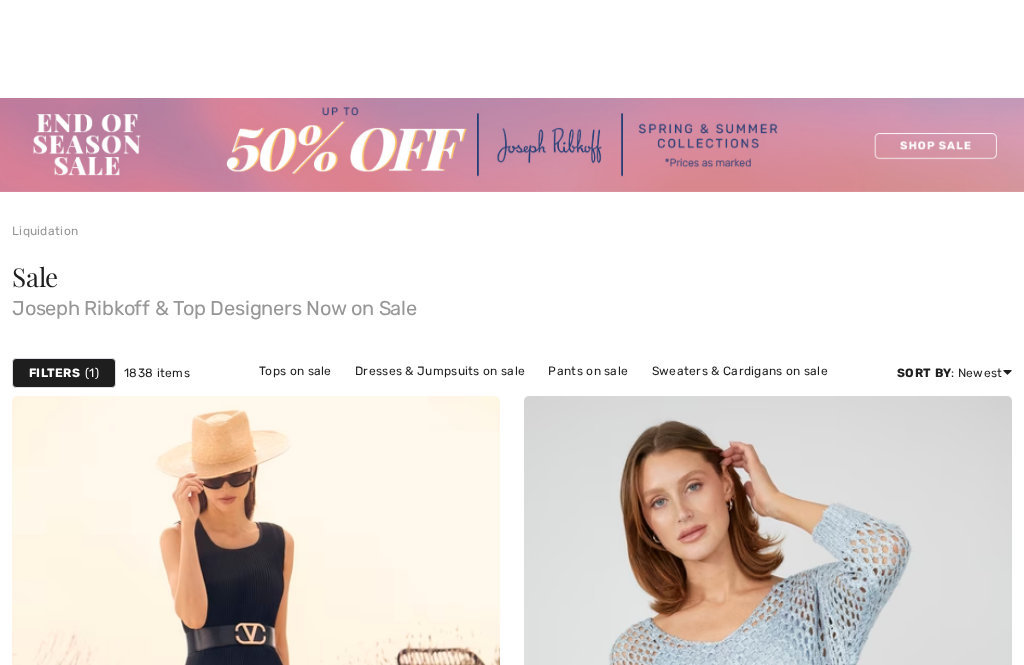 checkbox on "true" 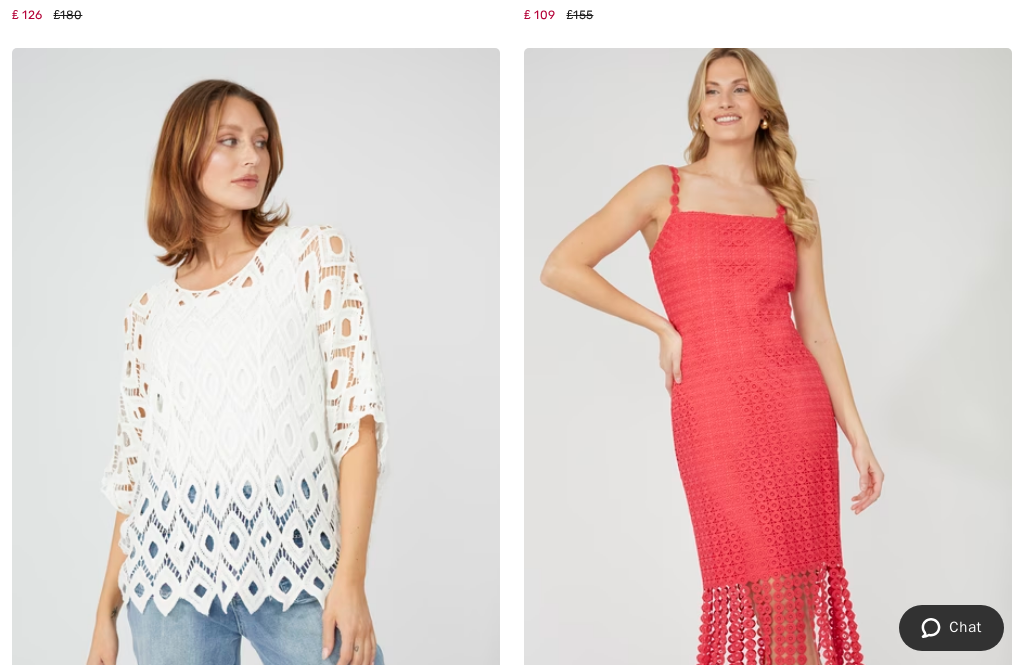 scroll, scrollTop: 0, scrollLeft: 0, axis: both 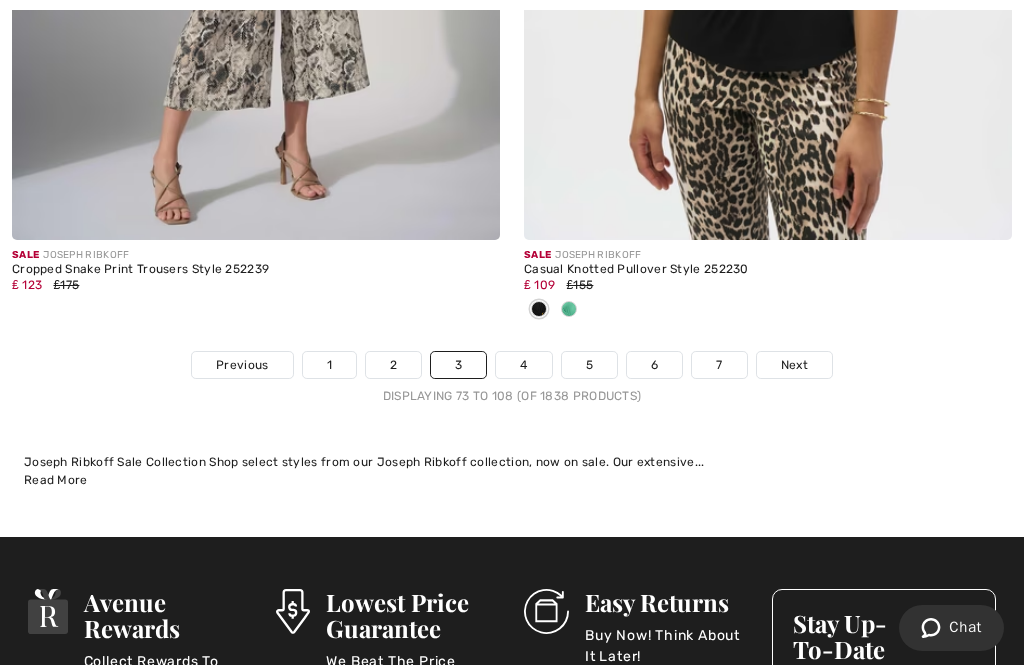 click on "Next" at bounding box center [794, 365] 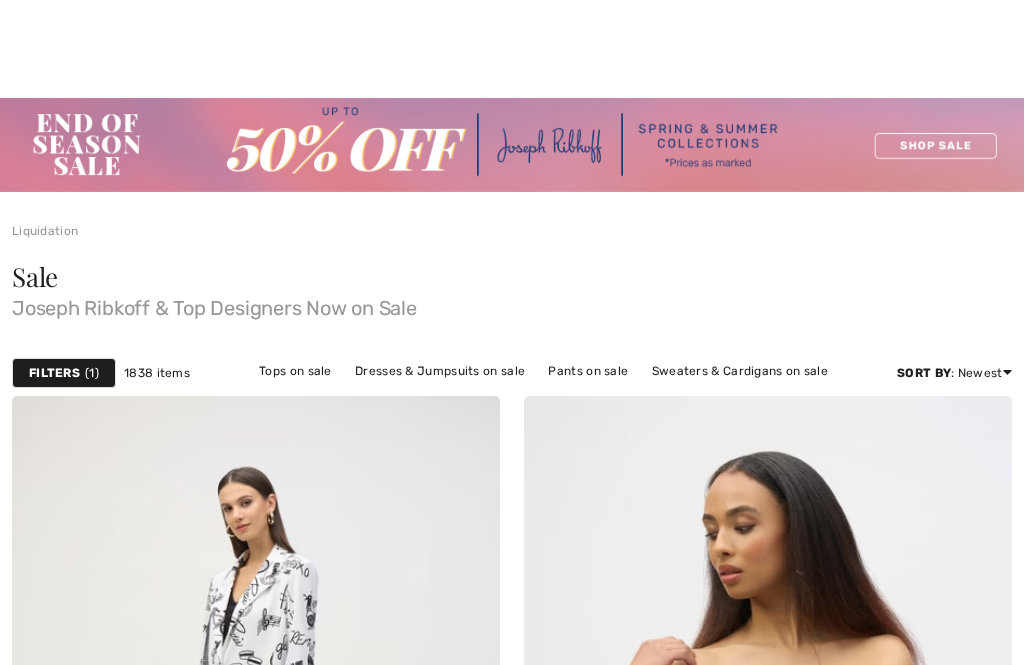 checkbox on "true" 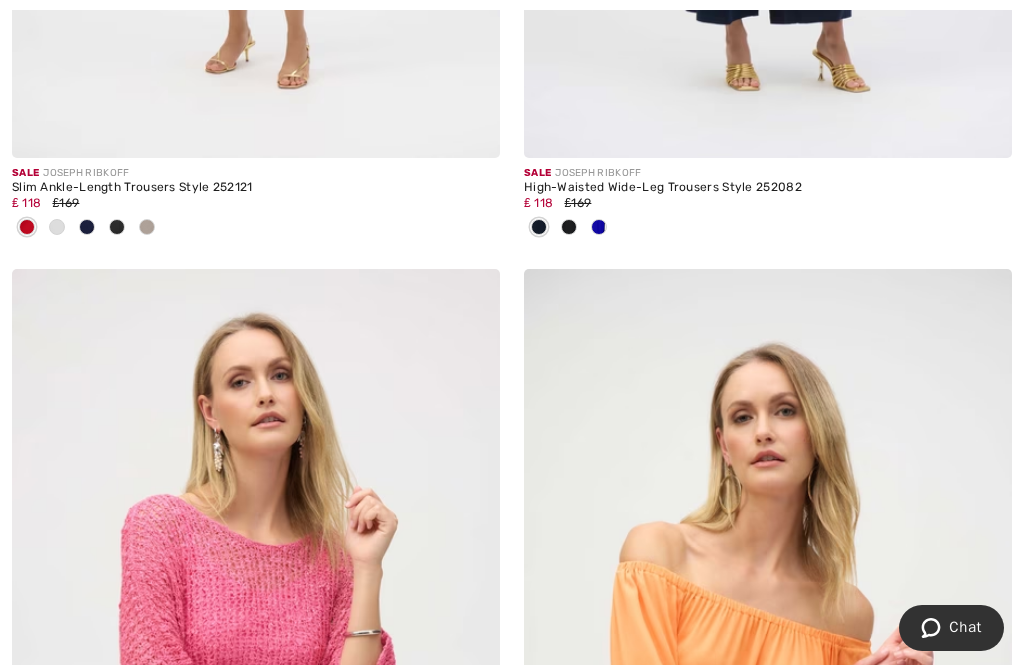 scroll, scrollTop: 1883, scrollLeft: 0, axis: vertical 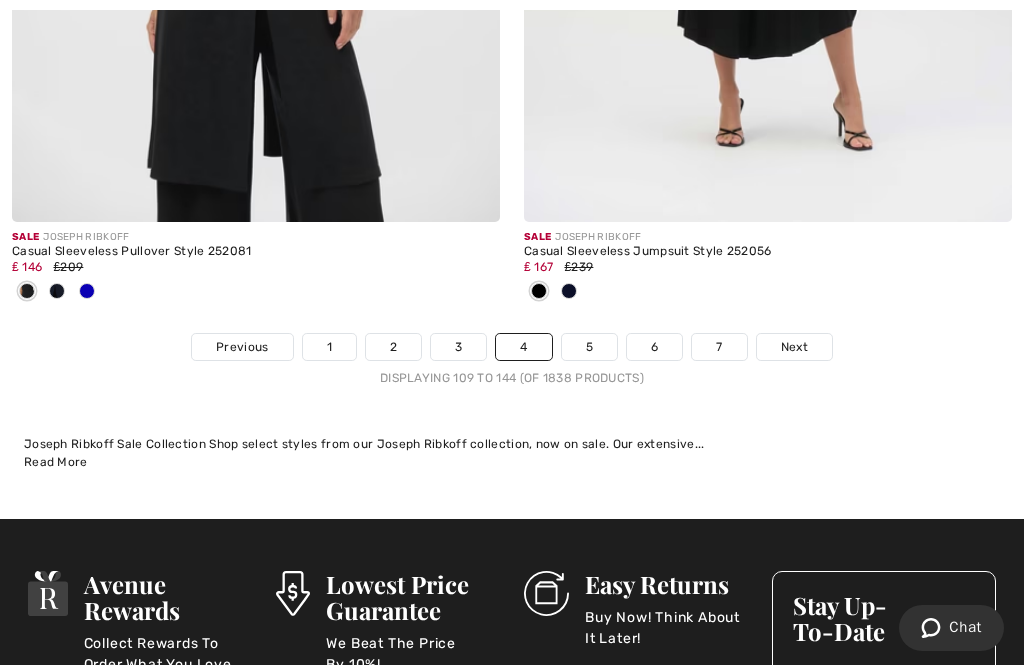 click on "Next" at bounding box center [794, 347] 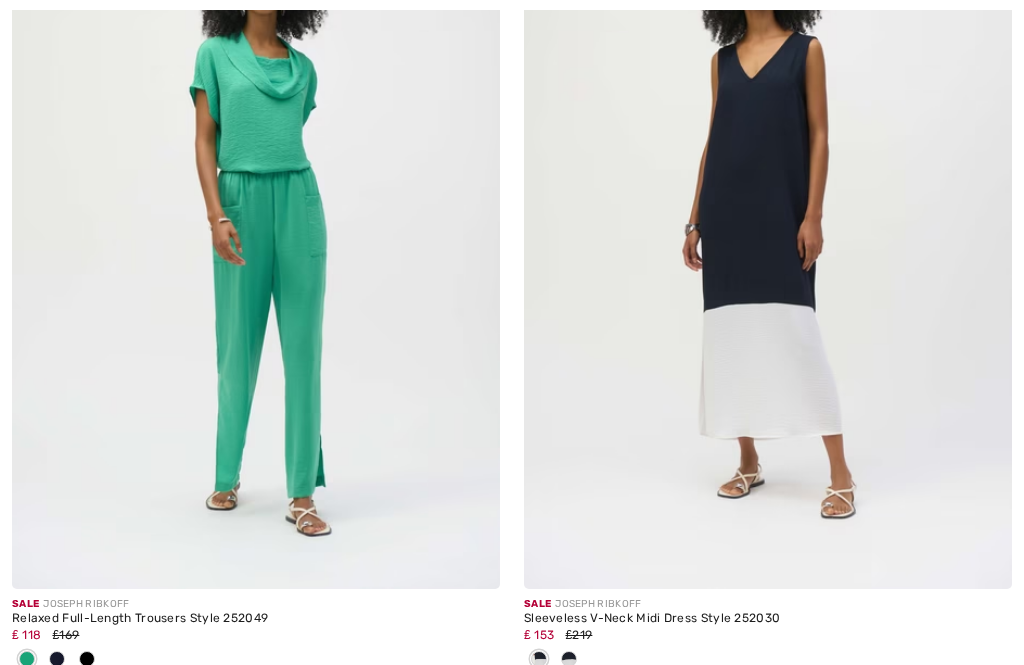 checkbox on "true" 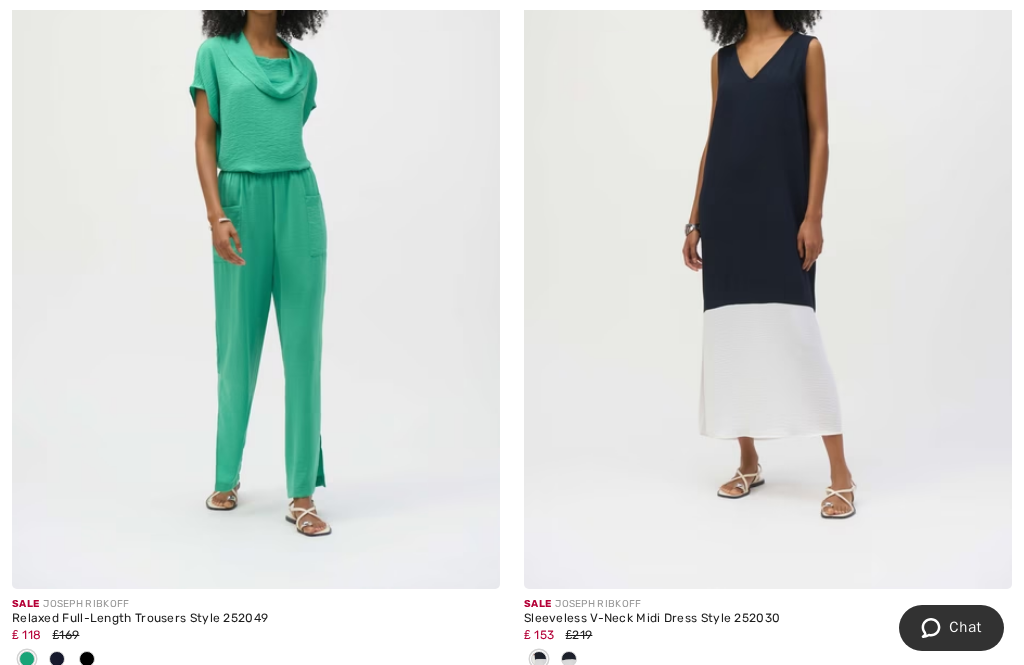 scroll, scrollTop: 539, scrollLeft: 0, axis: vertical 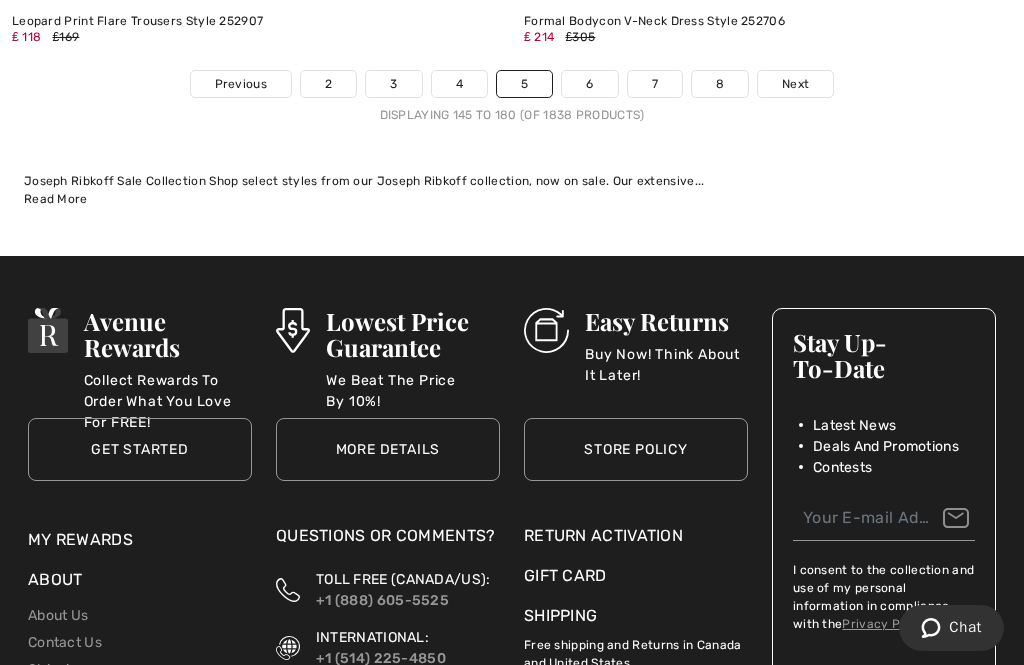 click on "Next" at bounding box center (795, 84) 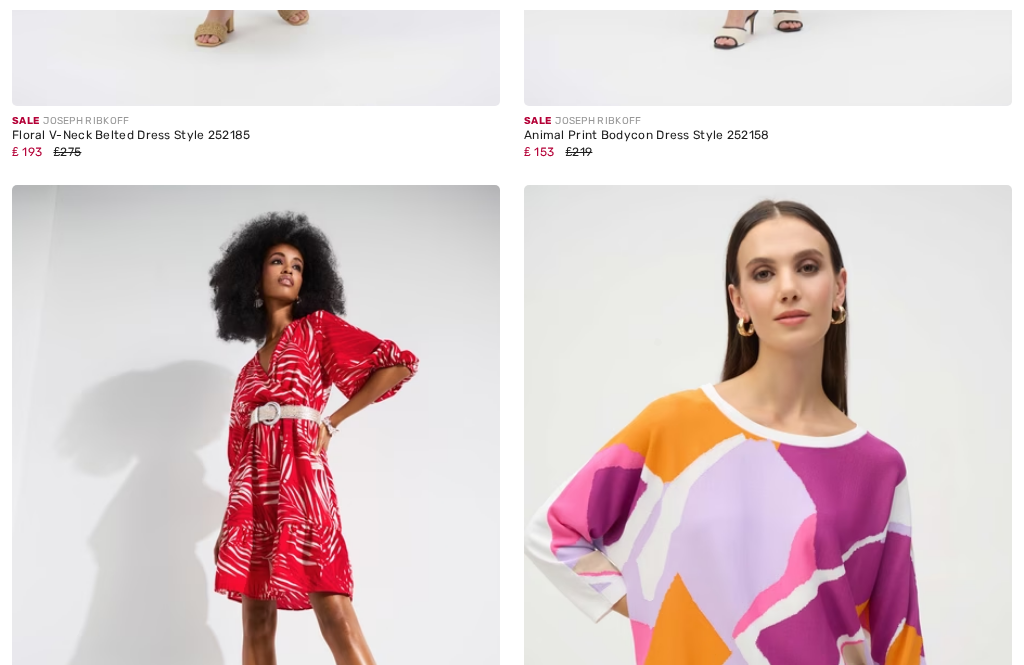 checkbox on "true" 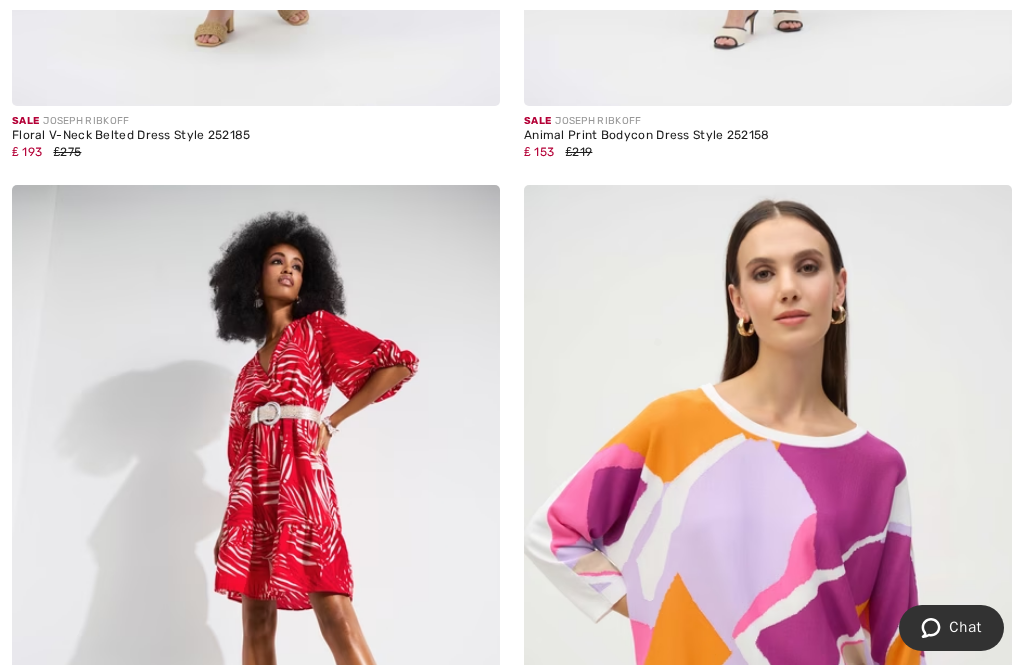 scroll, scrollTop: 1725, scrollLeft: 0, axis: vertical 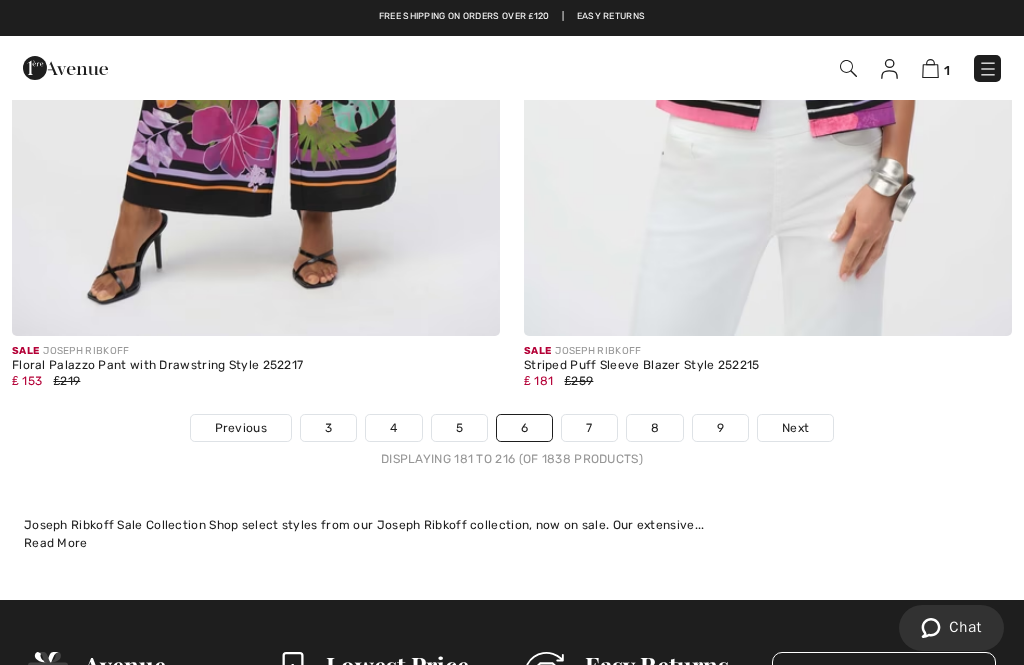 click on "Next" at bounding box center (795, 428) 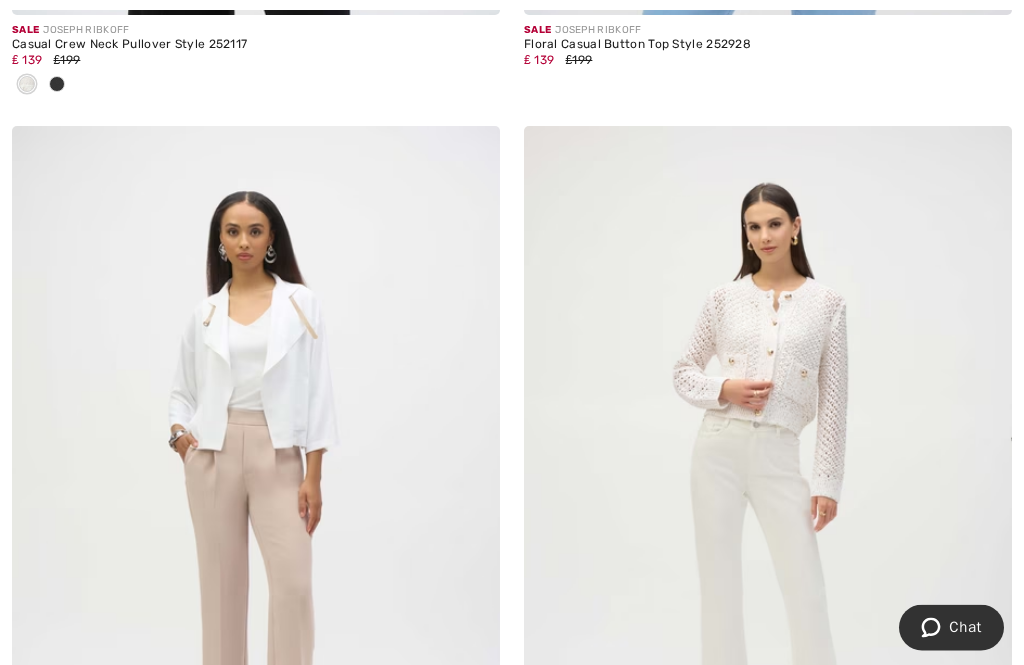 scroll, scrollTop: 0, scrollLeft: 0, axis: both 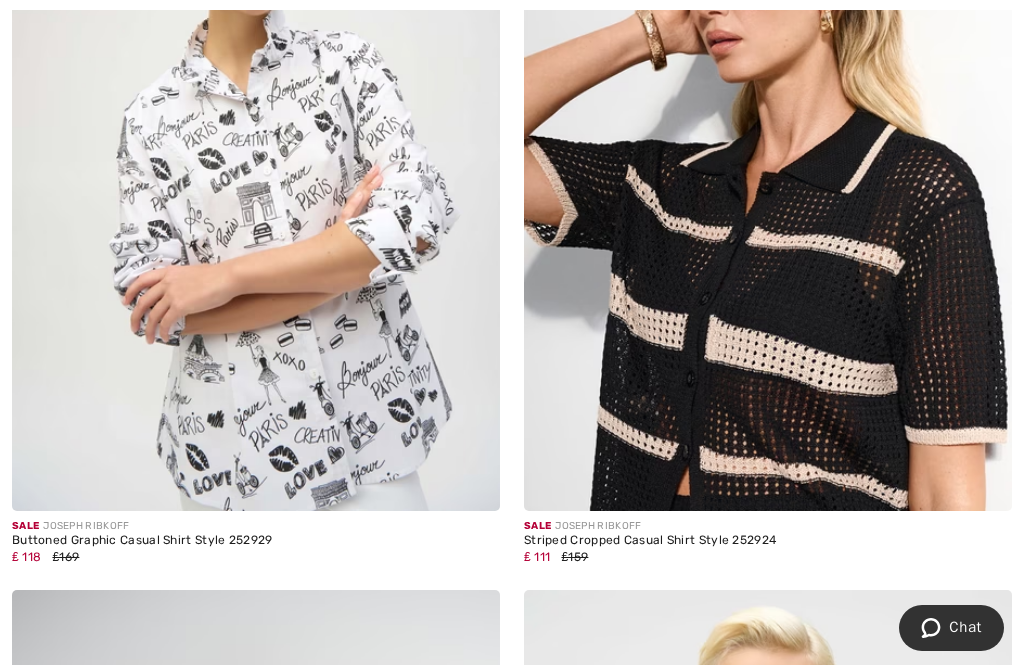 click on "Striped Cropped Casual Shirt Style 252924" at bounding box center (768, 541) 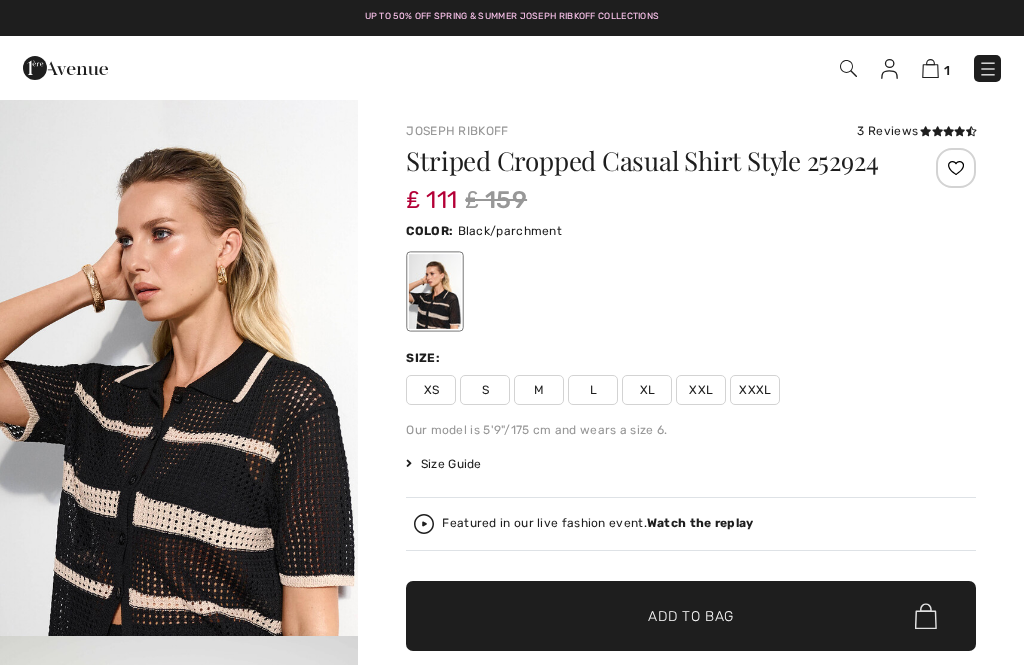 scroll, scrollTop: 0, scrollLeft: 0, axis: both 